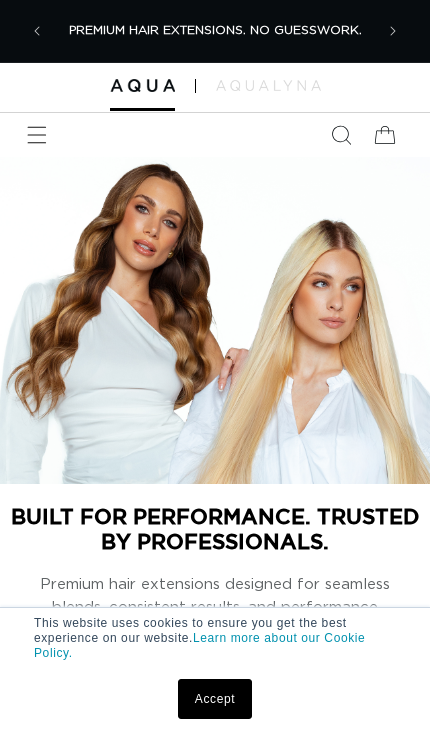 scroll, scrollTop: 0, scrollLeft: 0, axis: both 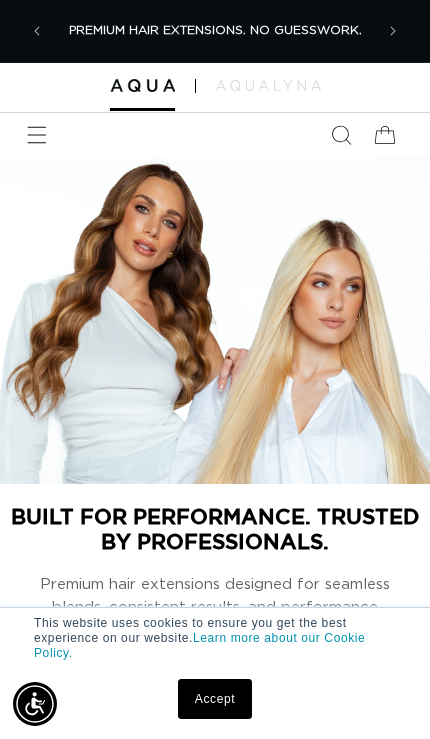 click on "Accept" at bounding box center (215, 699) 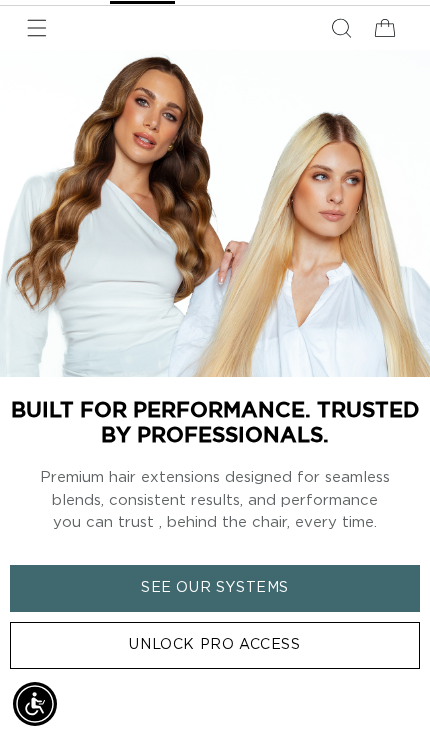 scroll, scrollTop: 0, scrollLeft: 0, axis: both 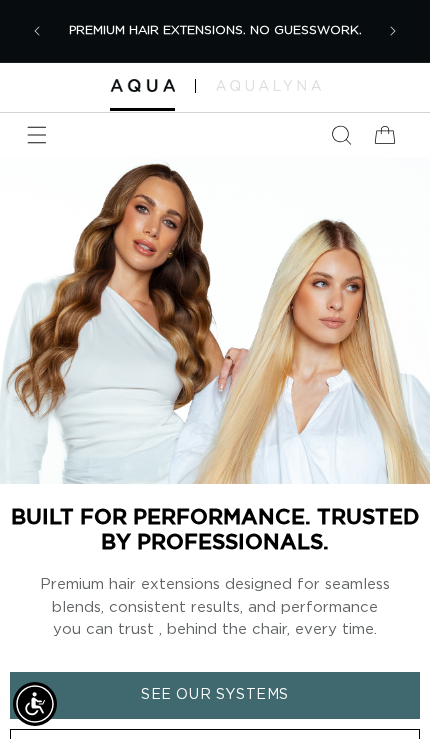 click at bounding box center [37, 135] 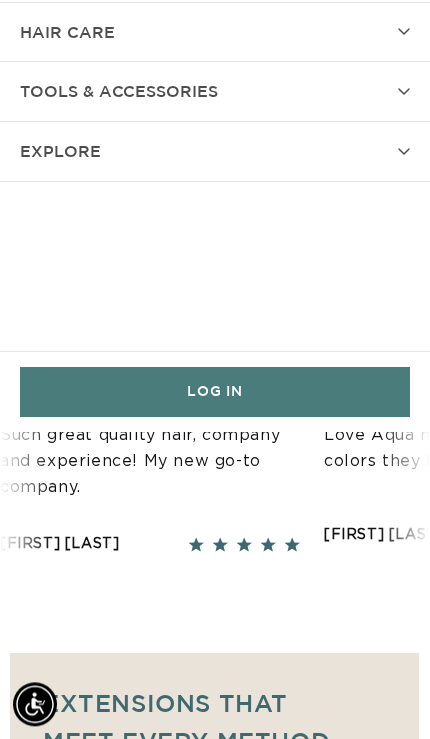 scroll, scrollTop: 456, scrollLeft: 0, axis: vertical 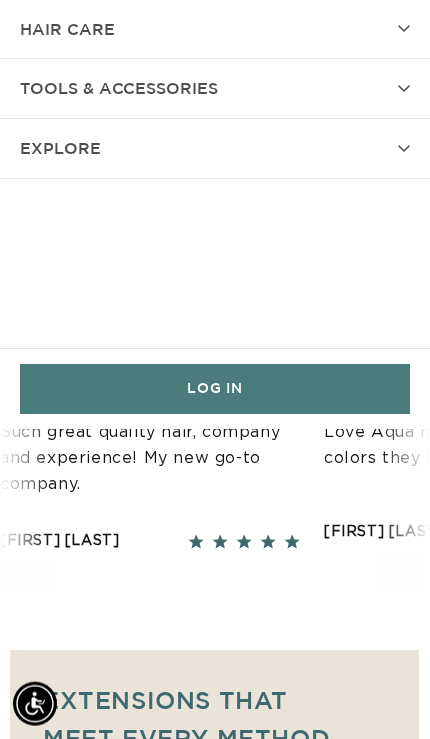 click on "LOG IN" at bounding box center (215, 388) 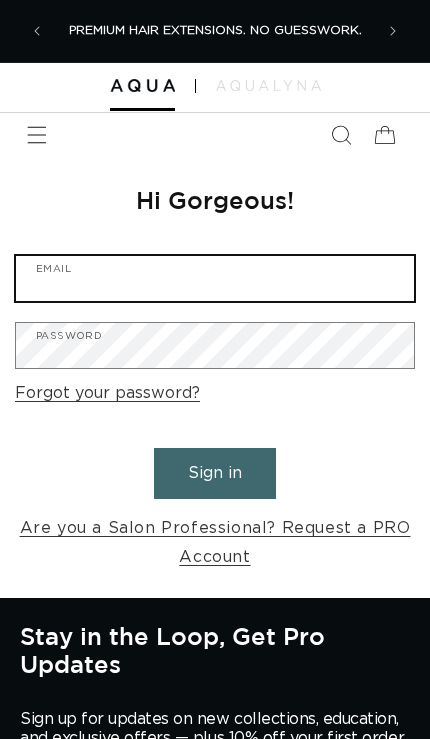 scroll, scrollTop: 0, scrollLeft: 0, axis: both 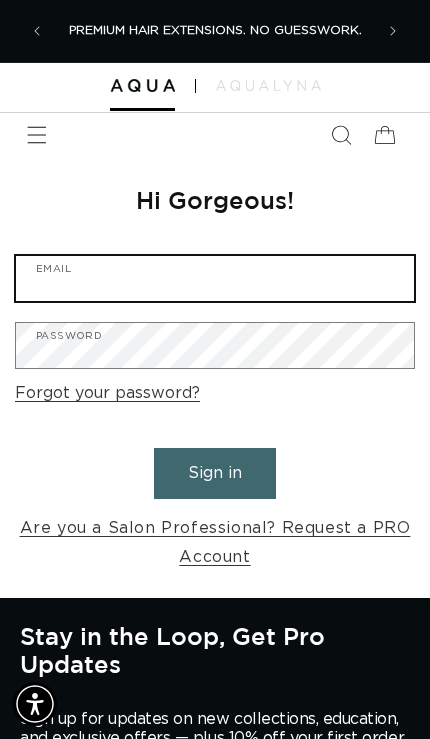 type on "elansaloniowa@gmail.com" 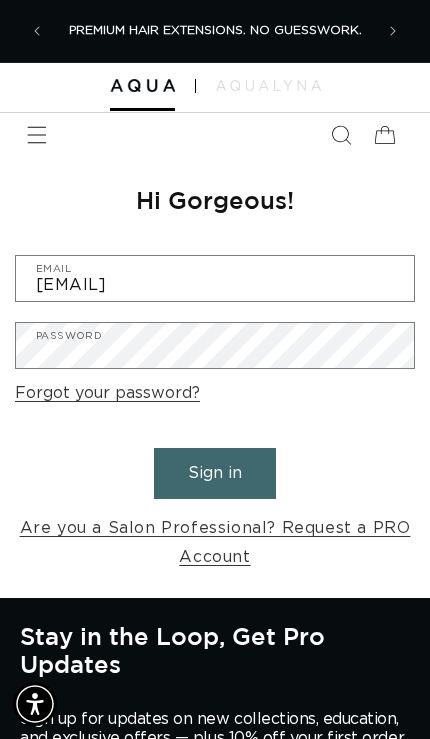 click on "Sign in" at bounding box center (215, 473) 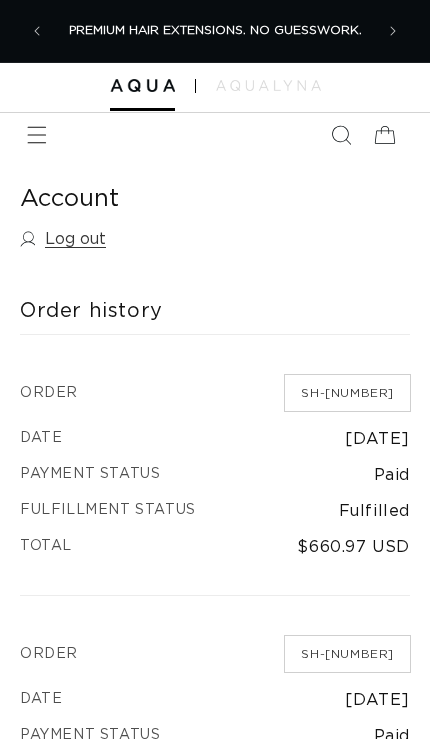 scroll, scrollTop: 0, scrollLeft: 0, axis: both 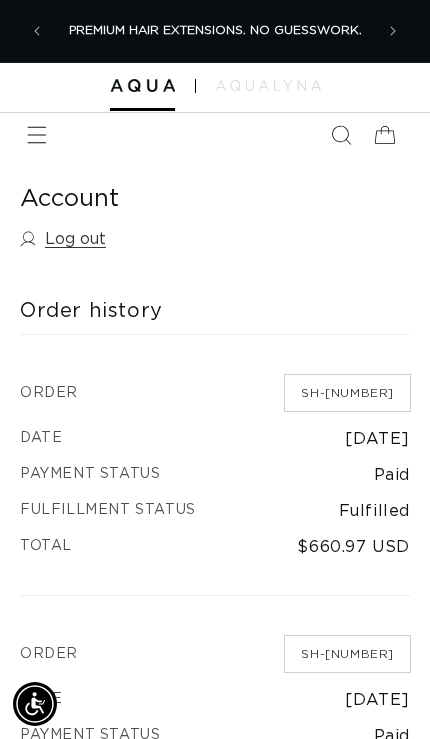 click at bounding box center (37, 135) 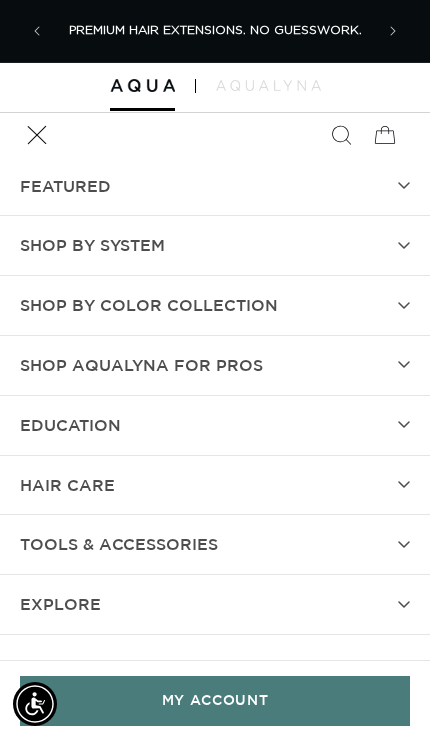 click on "Shop AquaLyna for Pros" at bounding box center [215, 365] 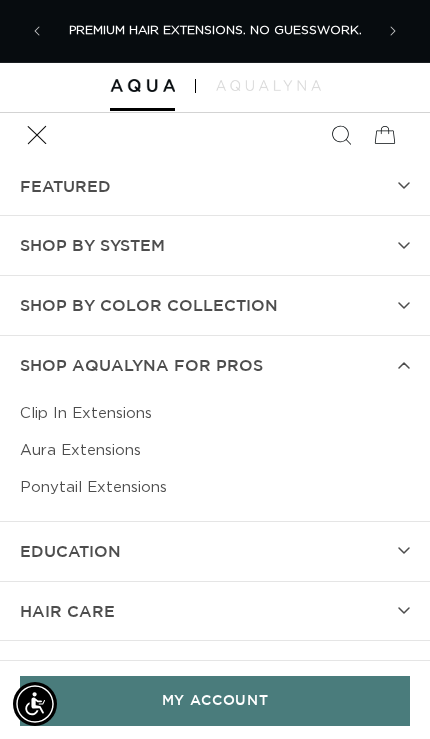 click on "Aura Extensions" at bounding box center (215, 450) 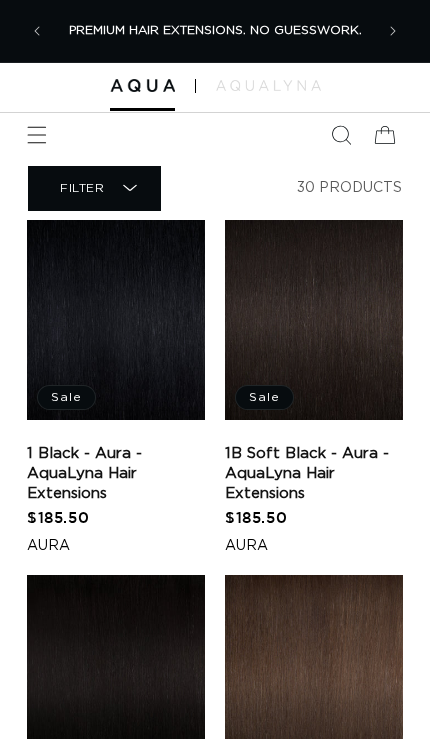 scroll, scrollTop: 0, scrollLeft: 0, axis: both 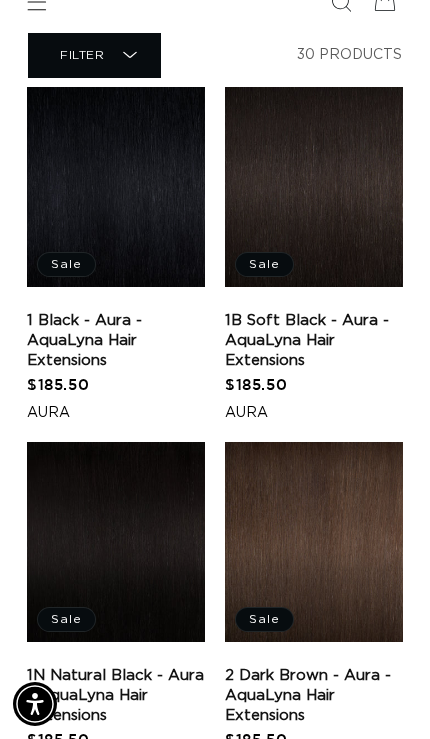click at bounding box center (37, 2) 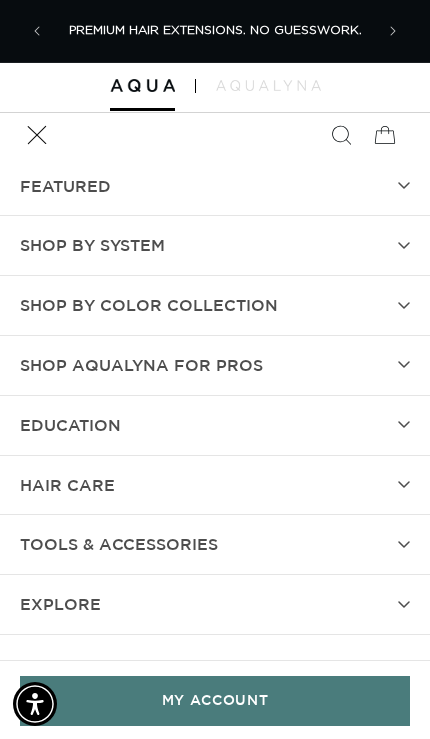 click on "SHOP BY SYSTEM" at bounding box center (92, 245) 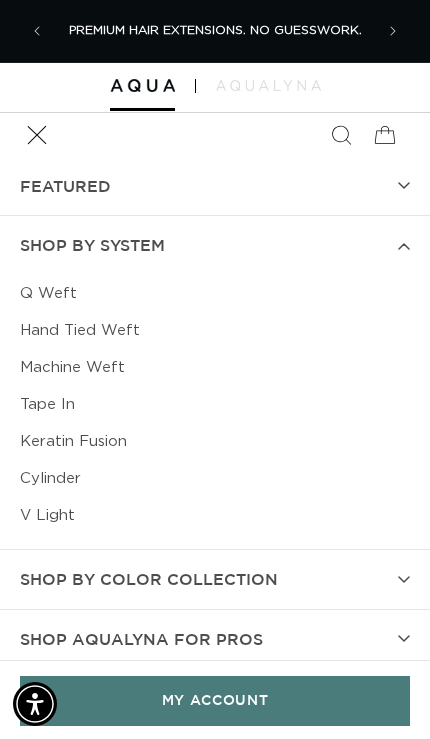 click on "Machine Weft" at bounding box center (215, 367) 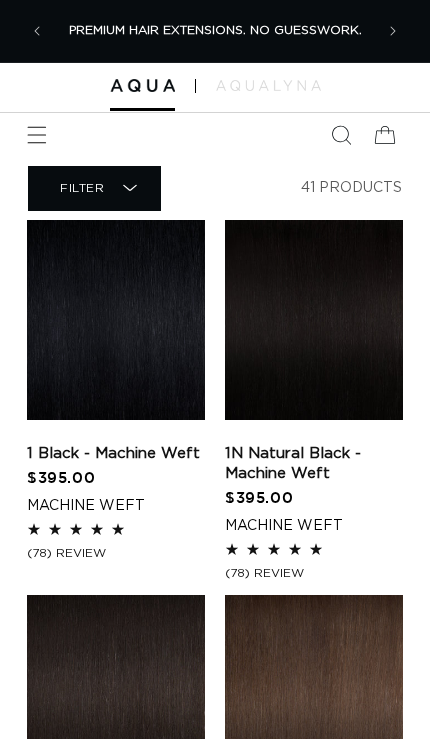 scroll, scrollTop: 0, scrollLeft: 0, axis: both 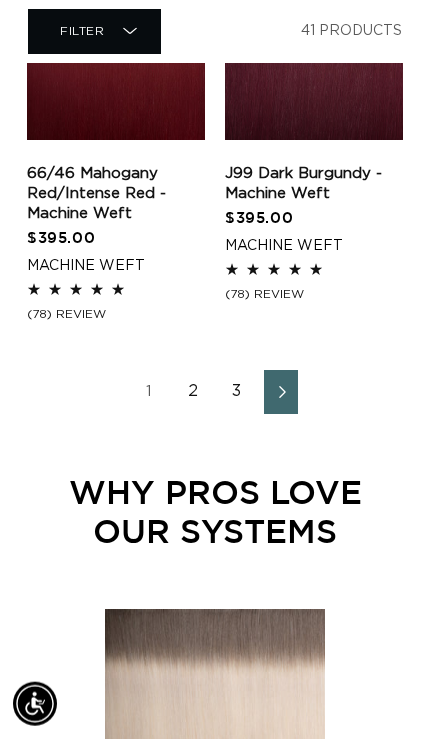 click at bounding box center [281, 392] 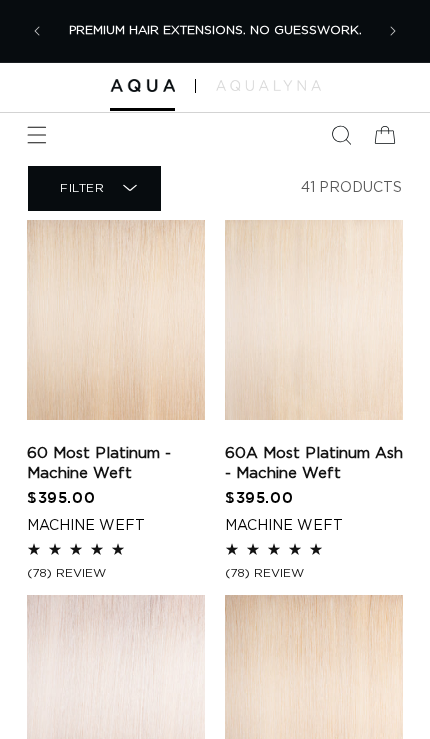scroll, scrollTop: 0, scrollLeft: 0, axis: both 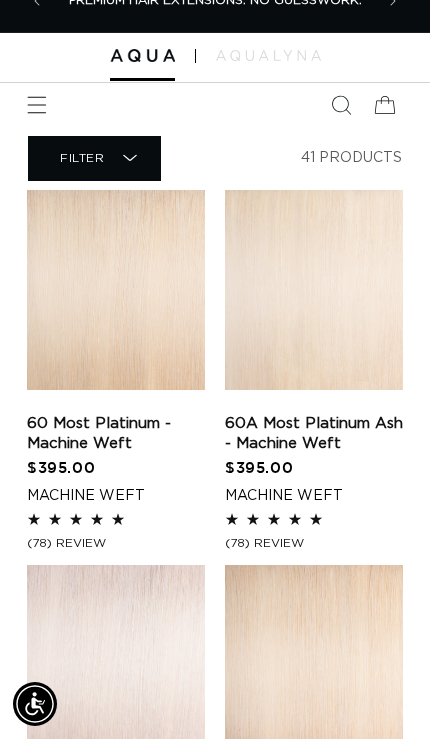 click on "60A Most Platinum Ash  - Machine Weft" at bounding box center [314, 434] 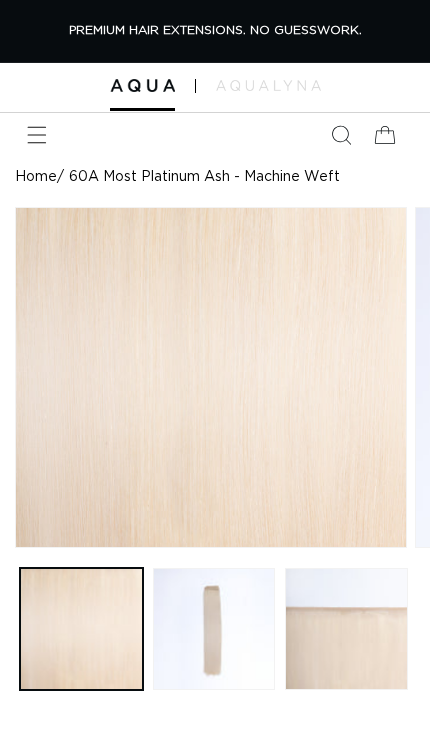 scroll, scrollTop: 0, scrollLeft: 0, axis: both 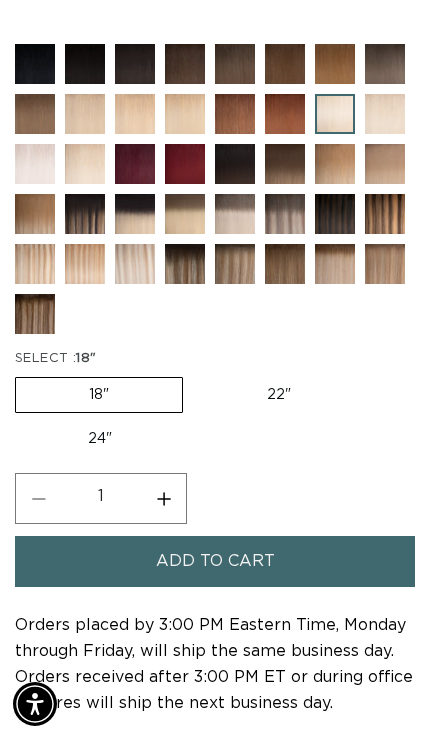 click on "24" Variant sold out or unavailable" at bounding box center (100, 439) 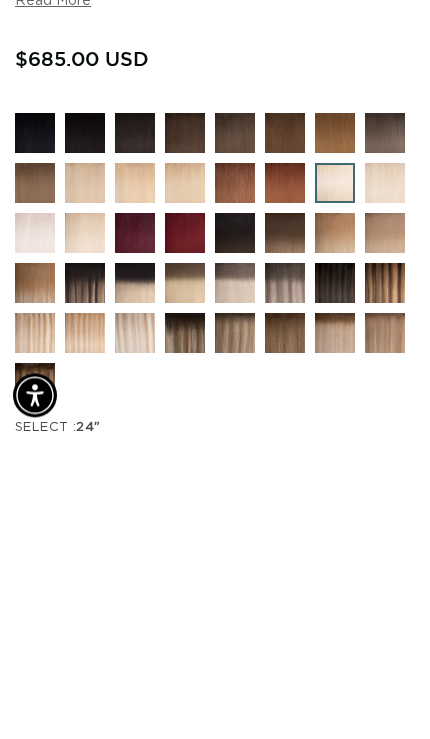 scroll, scrollTop: 539, scrollLeft: 0, axis: vertical 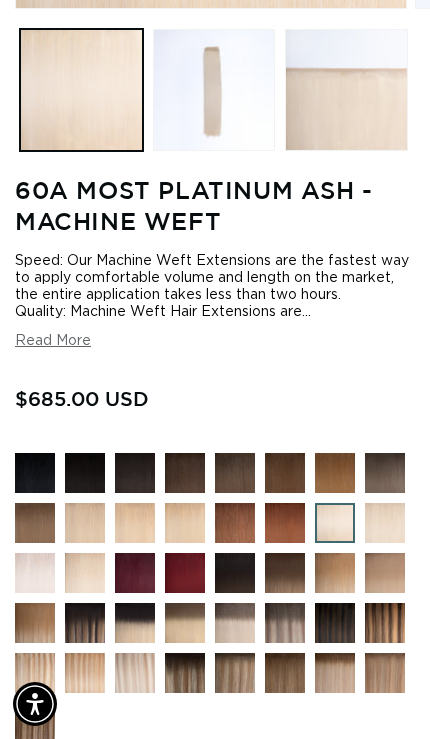 click at bounding box center (50, 588) 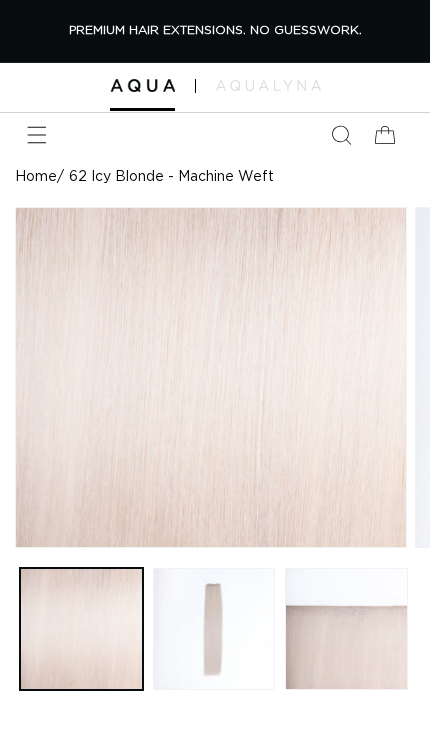 scroll, scrollTop: 0, scrollLeft: 0, axis: both 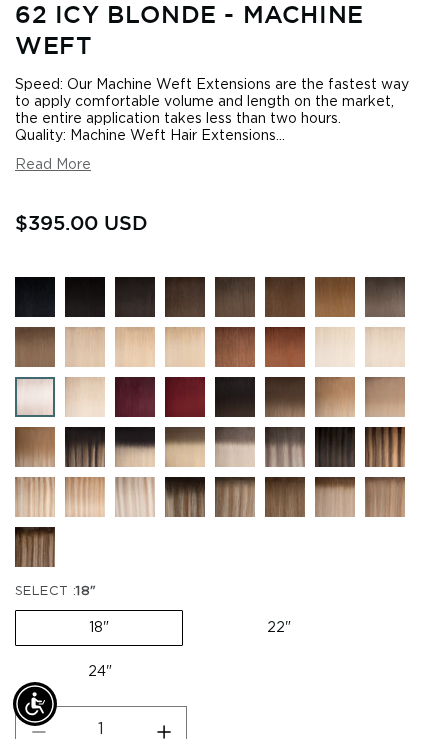 click on "22" Variant sold out or unavailable" at bounding box center (279, 628) 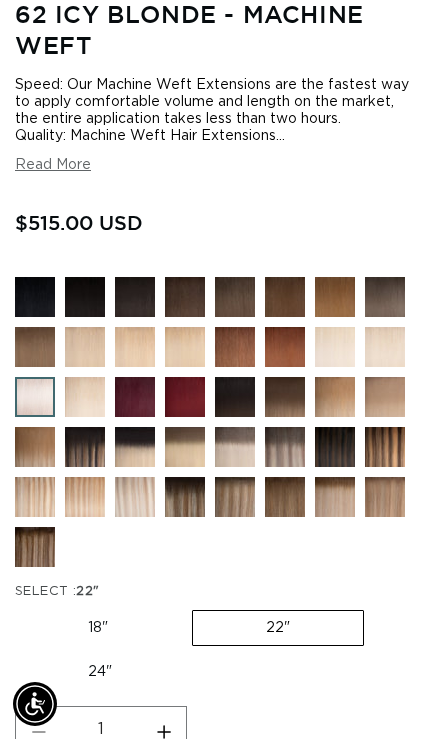 click on "24" Variant sold out or unavailable" at bounding box center [100, 672] 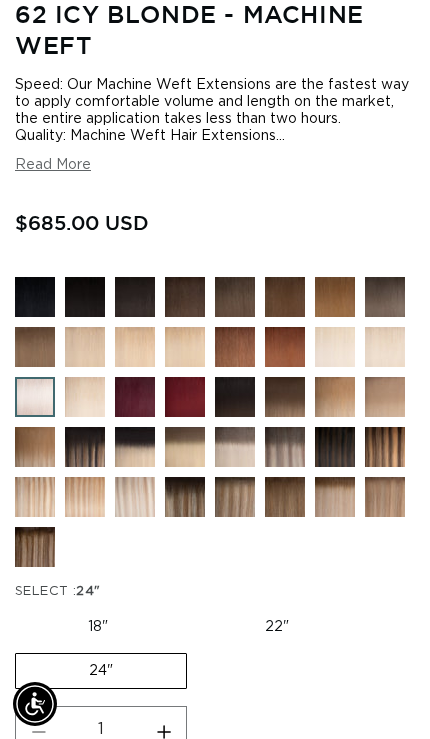 click on "22" Variant sold out or unavailable" at bounding box center (277, 627) 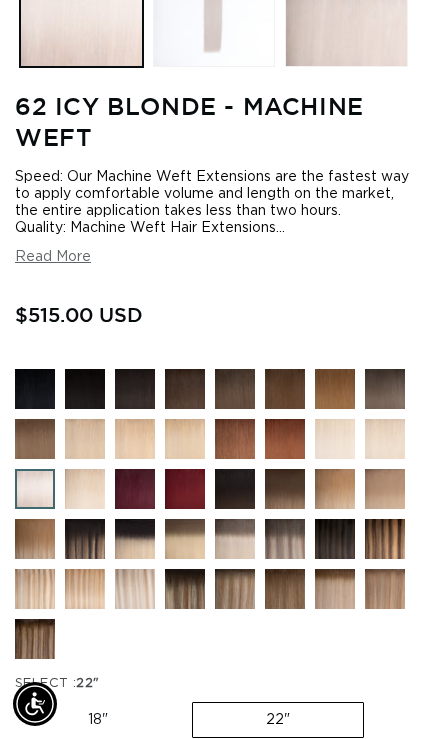 scroll, scrollTop: 0, scrollLeft: 0, axis: both 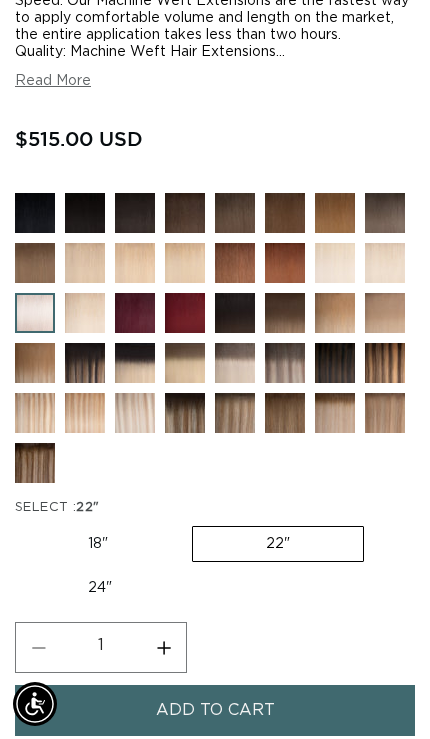 click on "24" Variant sold out or unavailable" at bounding box center (100, 588) 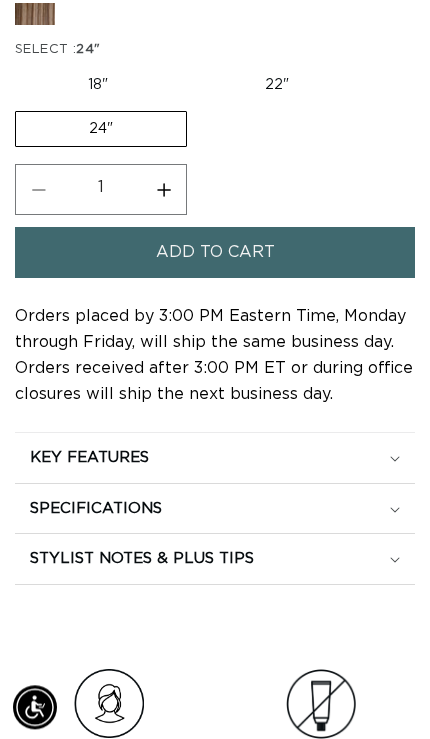 scroll, scrollTop: 1254, scrollLeft: 0, axis: vertical 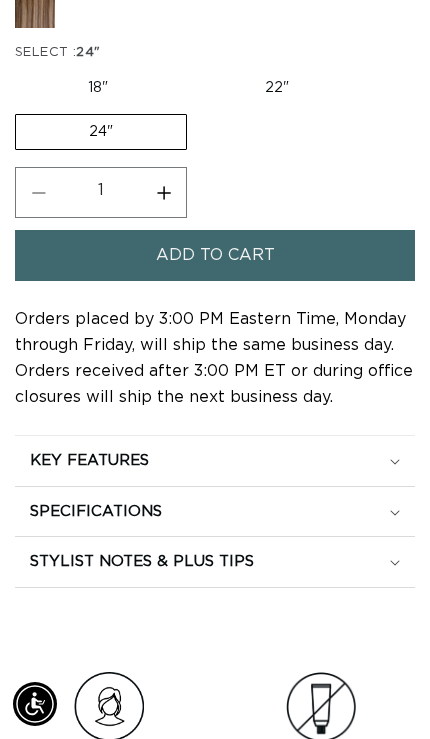 click on "SPECIFICATIONS" at bounding box center (215, 461) 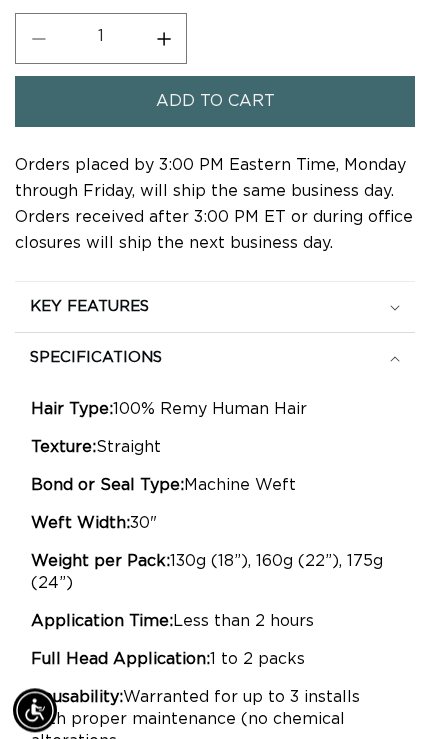 scroll, scrollTop: 1408, scrollLeft: 0, axis: vertical 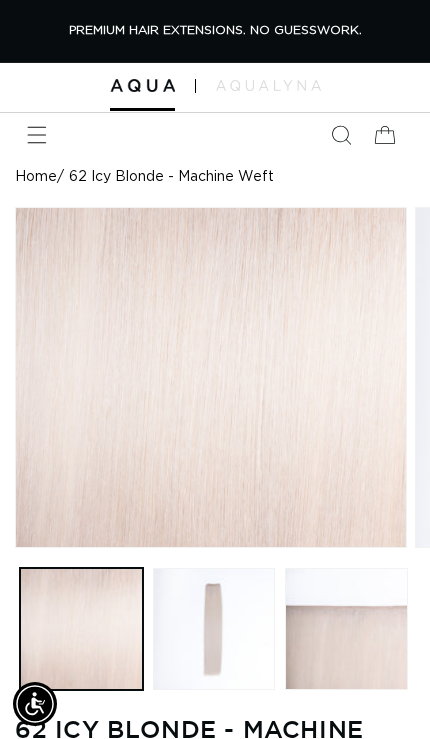 click at bounding box center (37, 135) 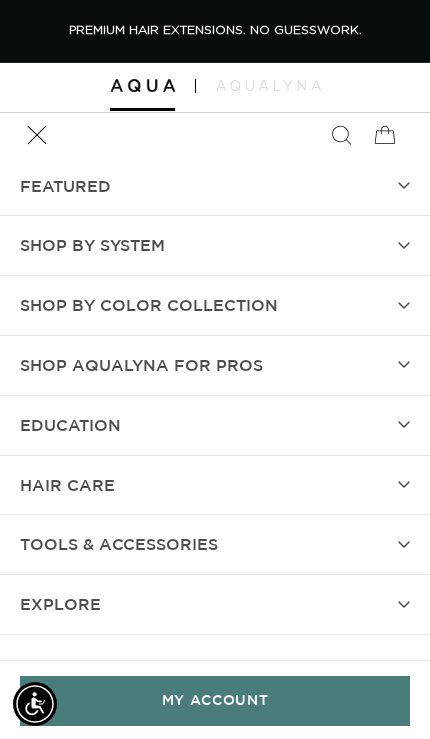 click on "SHOP BY SYSTEM" at bounding box center [92, 245] 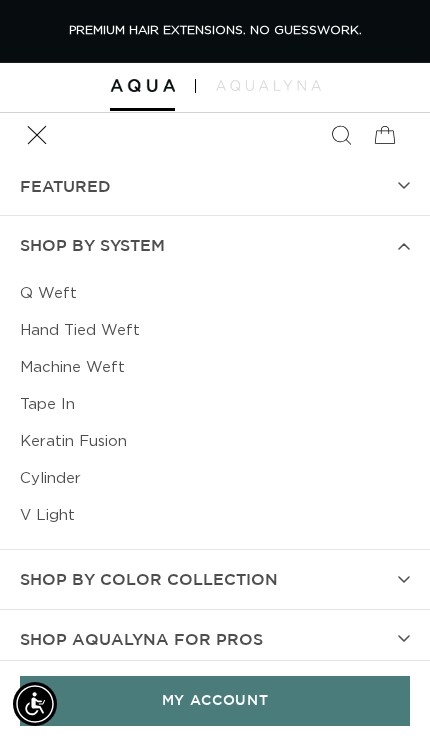 click on "Machine Weft" at bounding box center (215, 367) 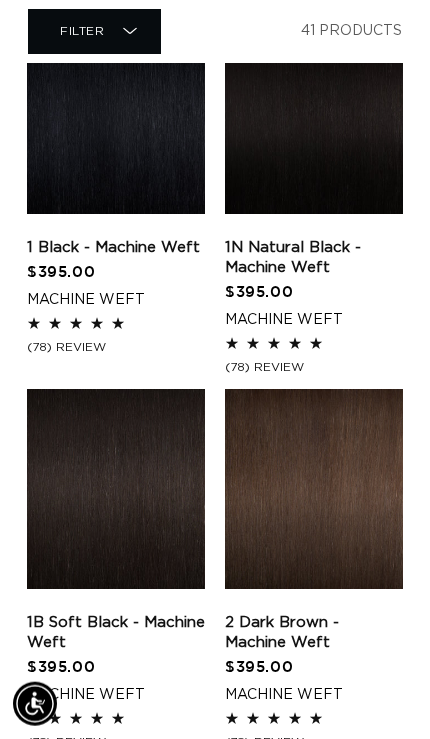 scroll, scrollTop: 0, scrollLeft: 0, axis: both 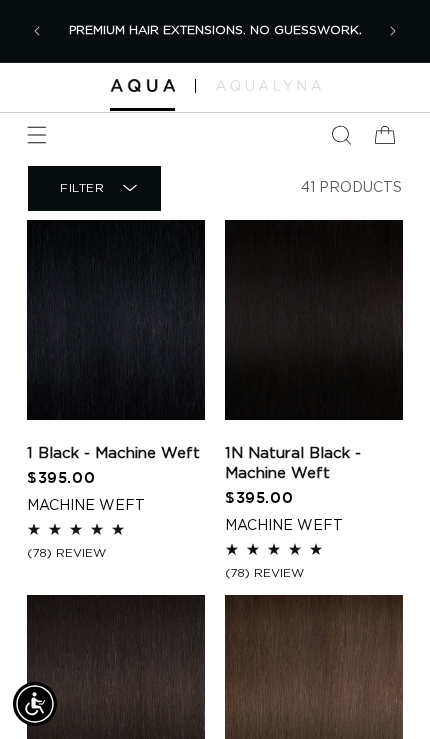 click at bounding box center (37, 135) 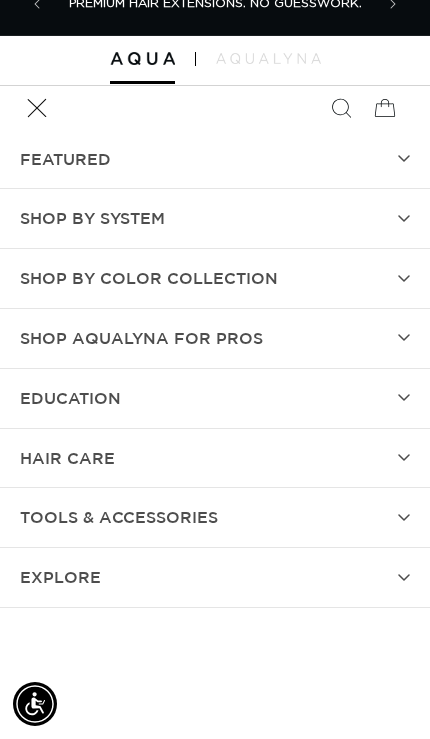 scroll, scrollTop: 0, scrollLeft: 0, axis: both 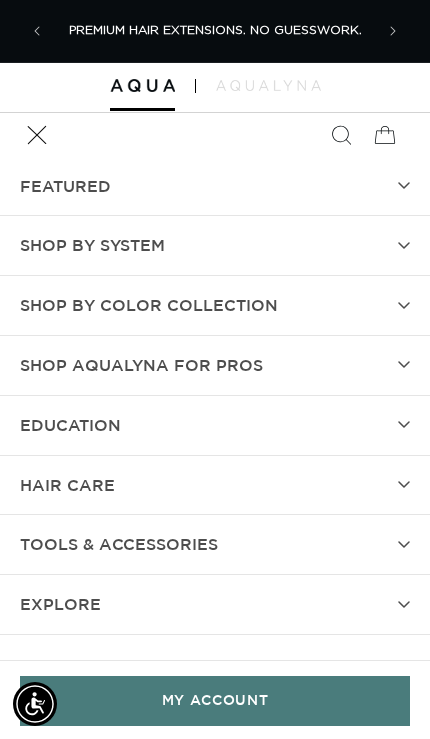 click 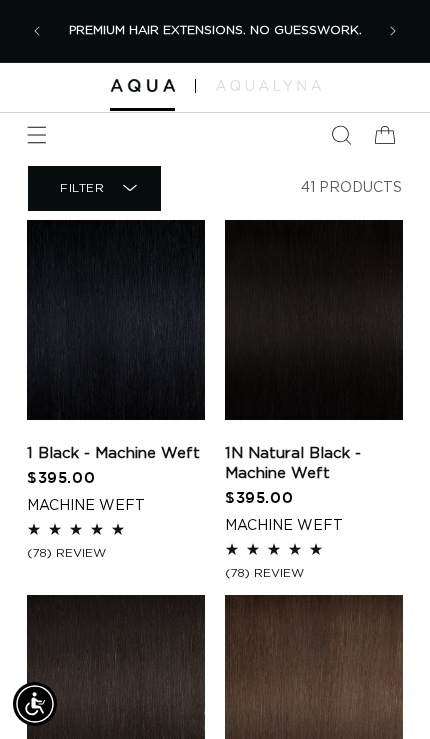 click at bounding box center [37, 31] 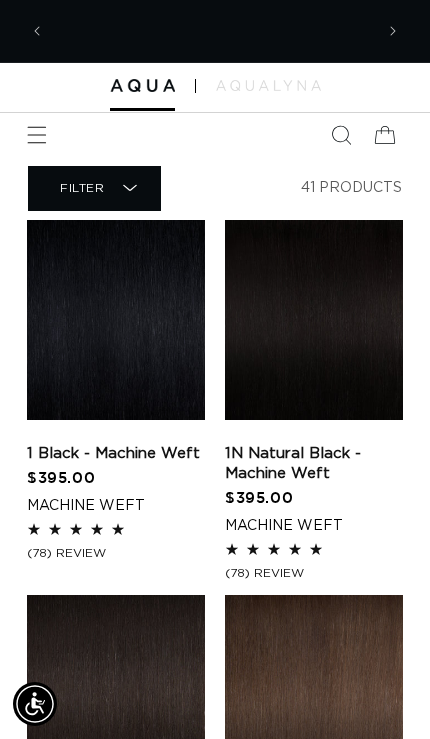 scroll, scrollTop: 0, scrollLeft: 640, axis: horizontal 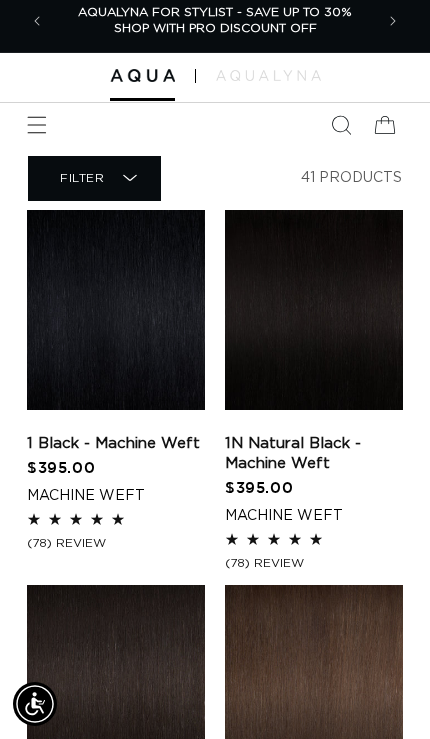 click 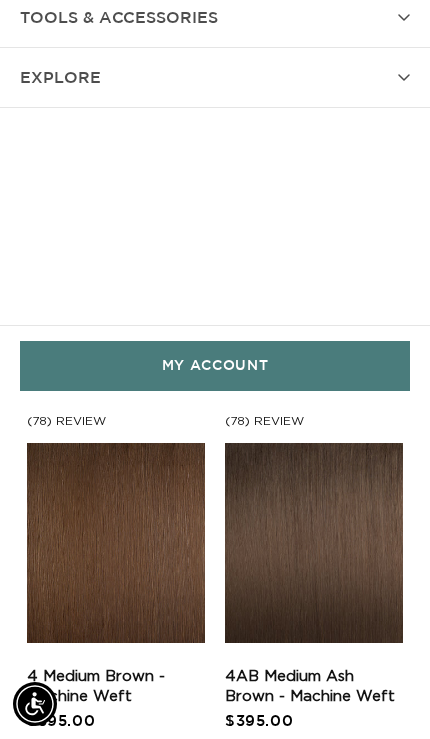 scroll, scrollTop: 525, scrollLeft: 0, axis: vertical 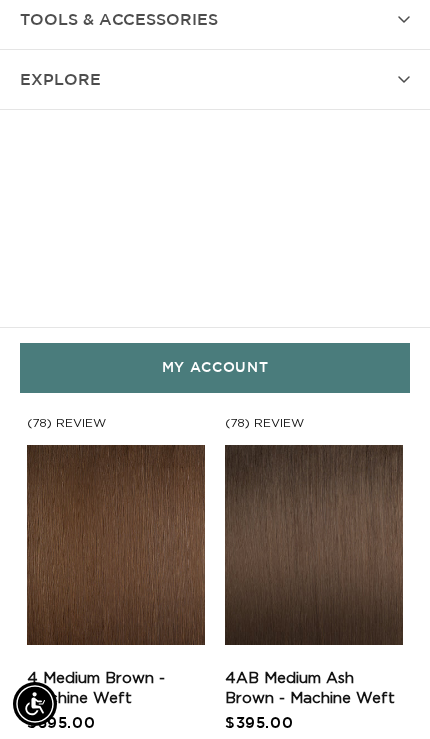 click on "MY ACCOUNT" at bounding box center [215, 367] 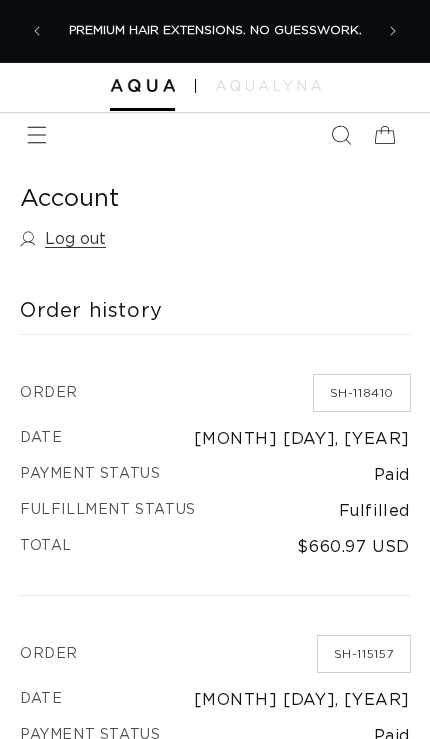 scroll, scrollTop: 0, scrollLeft: 0, axis: both 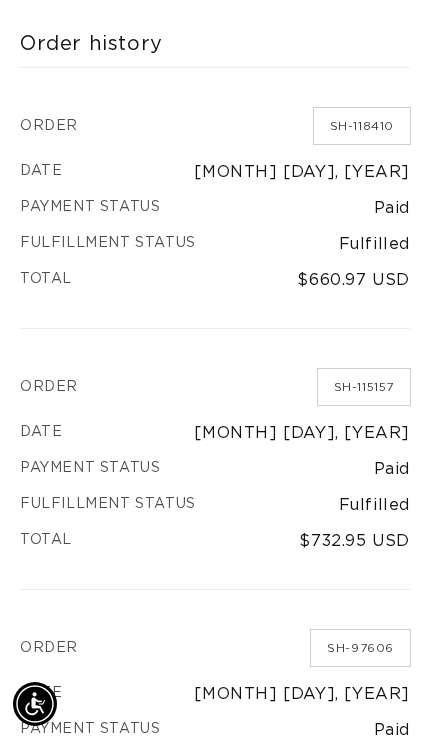 click on "Paid" at bounding box center (215, 469) 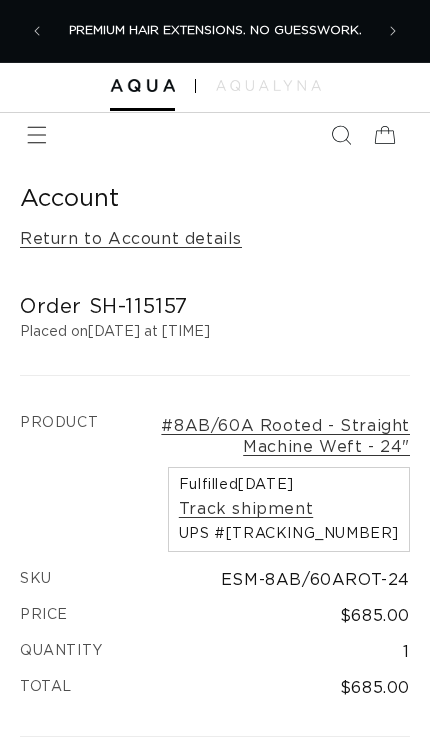 scroll, scrollTop: 0, scrollLeft: 0, axis: both 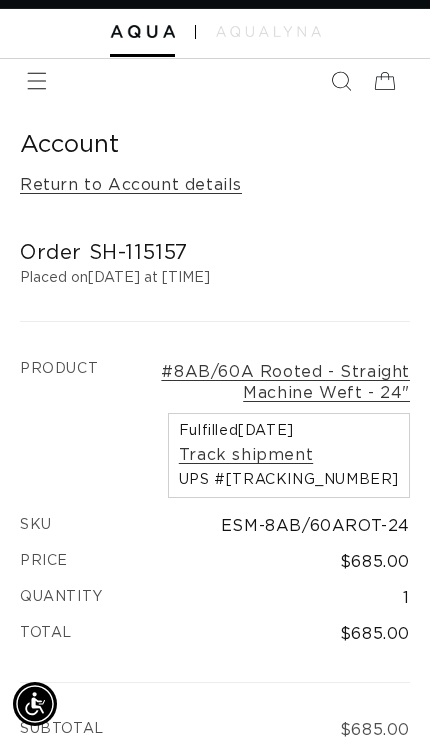 click on "#8AB/60A Rooted  - Straight Machine Weft - 24"" at bounding box center (264, 383) 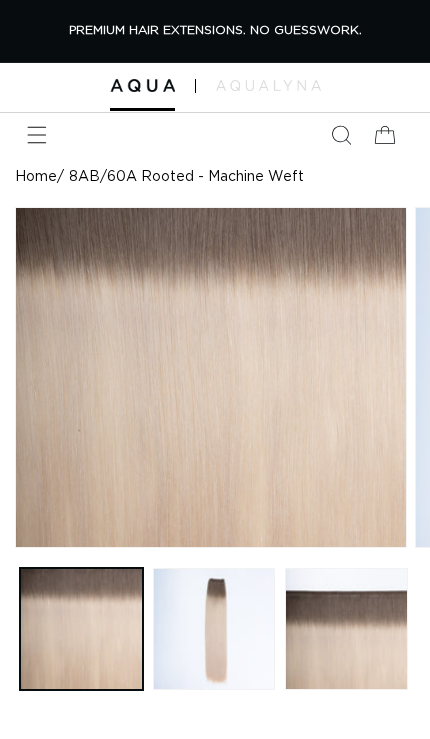 scroll, scrollTop: 0, scrollLeft: 0, axis: both 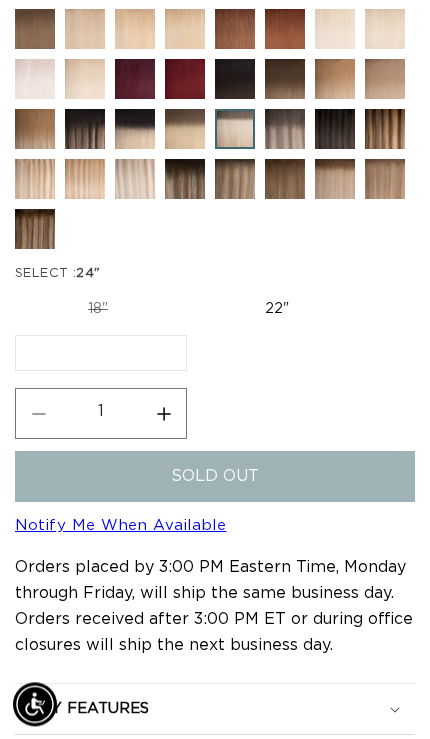 click on "18" Variant sold out or unavailable" at bounding box center [98, 309] 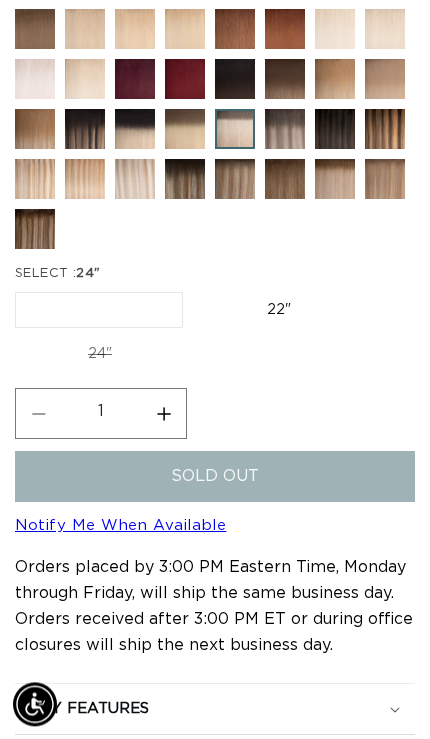 scroll, scrollTop: 1033, scrollLeft: 0, axis: vertical 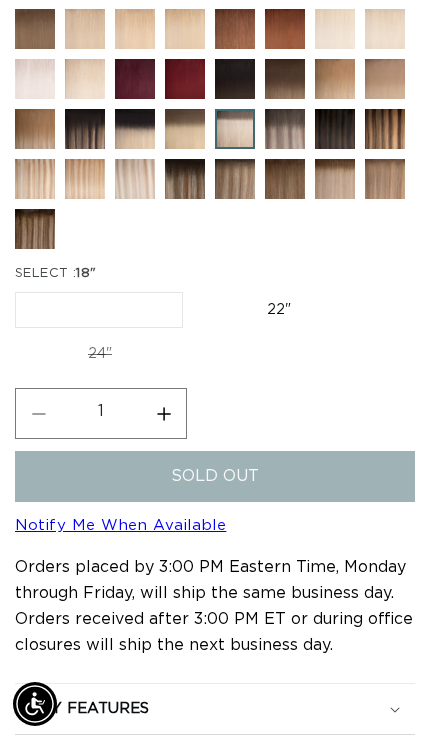 click on "24" Variant sold out or unavailable" at bounding box center [100, 354] 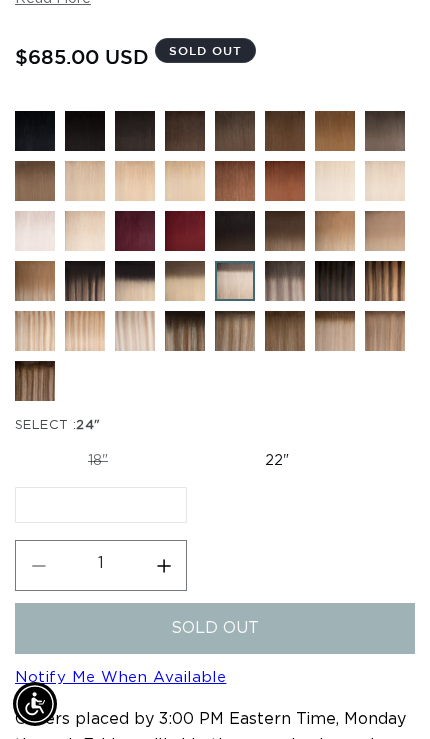 scroll, scrollTop: 877, scrollLeft: 0, axis: vertical 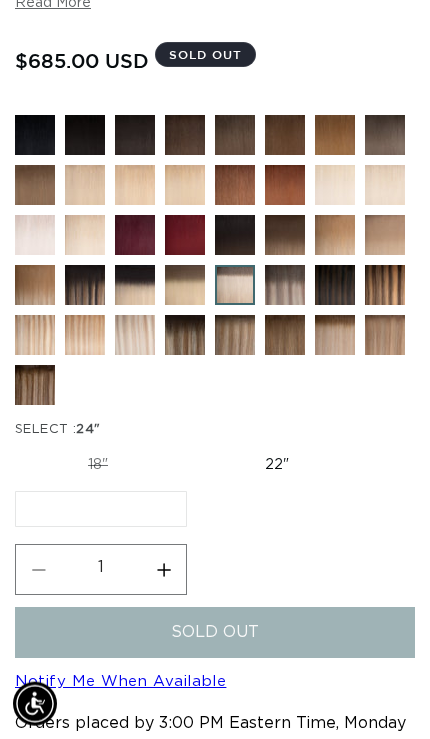 click on "22" Variant sold out or unavailable" at bounding box center (277, 465) 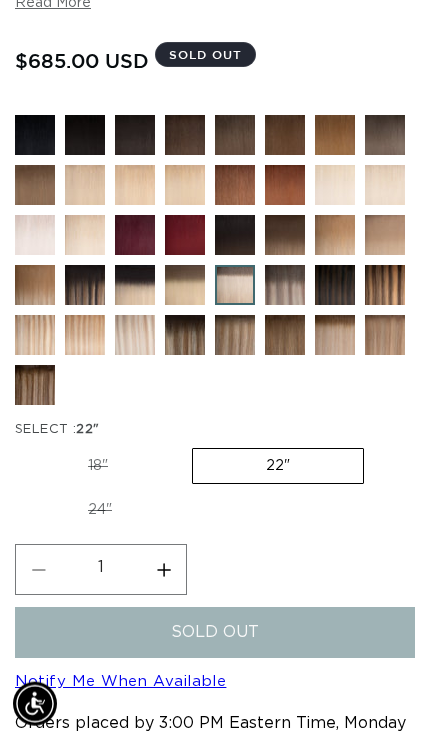 scroll, scrollTop: 878, scrollLeft: 0, axis: vertical 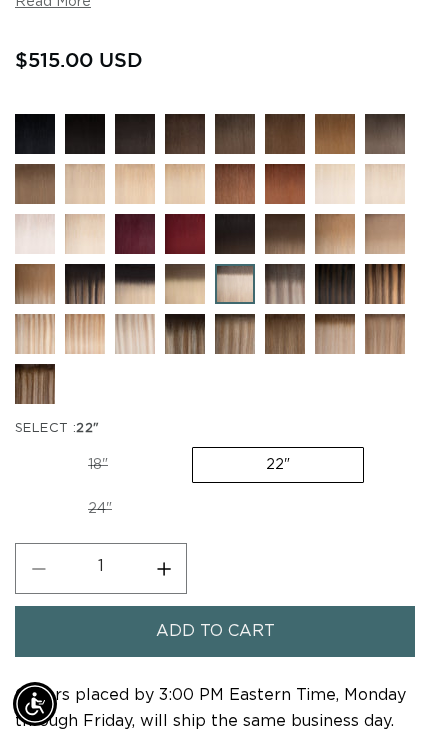 click at bounding box center (50, 249) 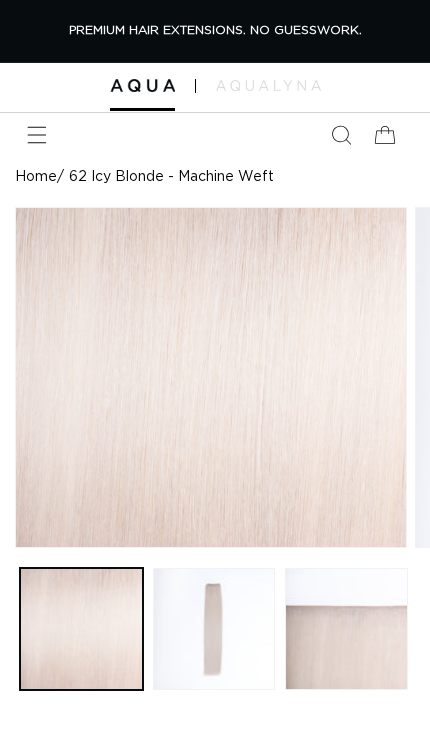 scroll, scrollTop: 0, scrollLeft: 0, axis: both 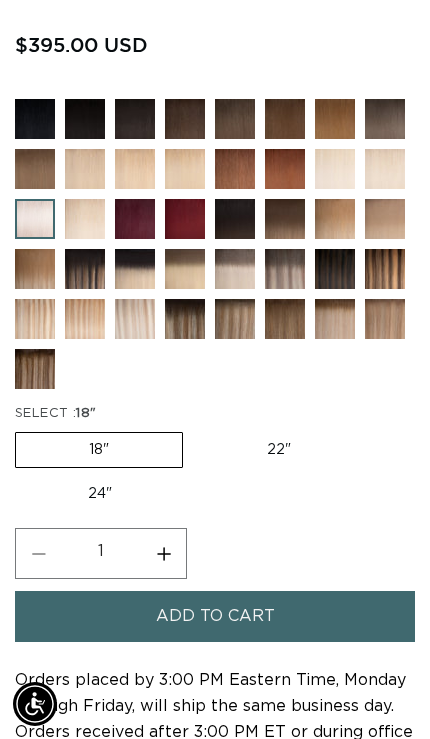 click at bounding box center (100, 234) 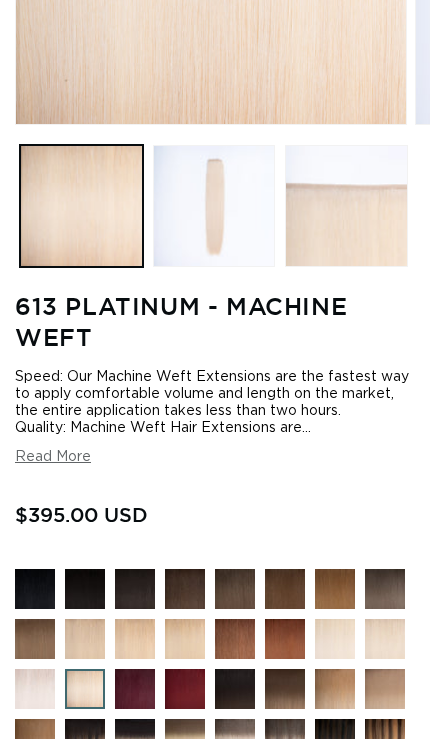 scroll, scrollTop: 532, scrollLeft: 0, axis: vertical 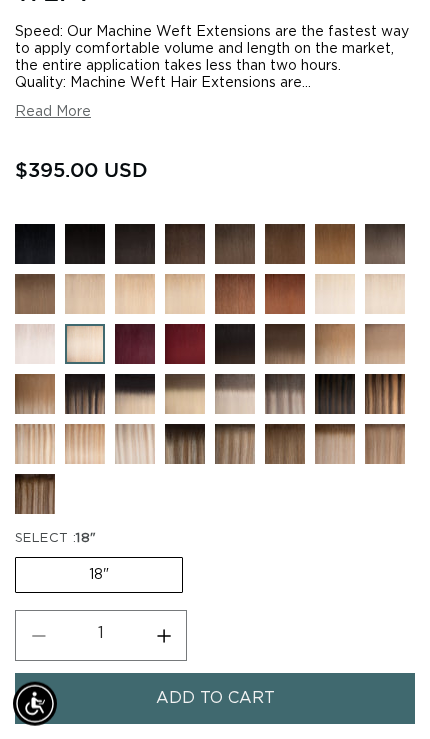 click at bounding box center [350, 309] 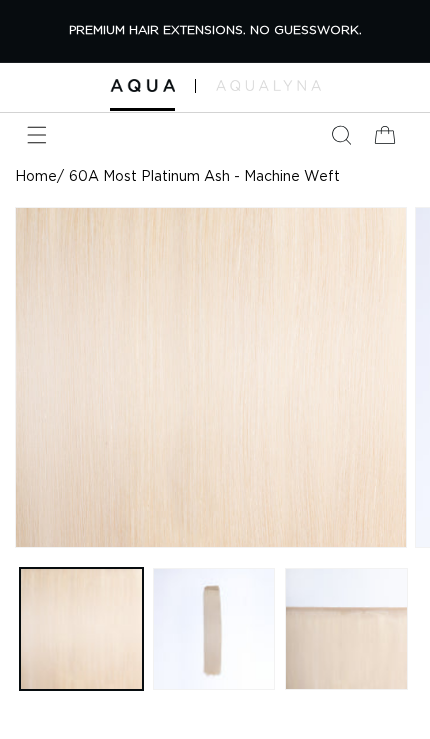 scroll, scrollTop: 0, scrollLeft: 0, axis: both 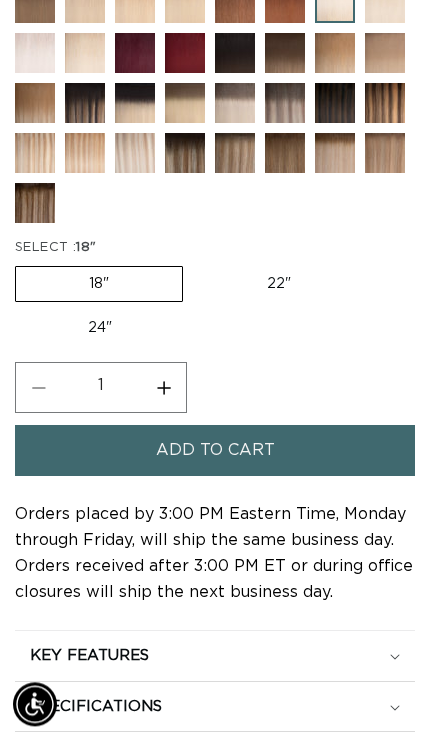click on "24" Variant sold out or unavailable" at bounding box center [100, 328] 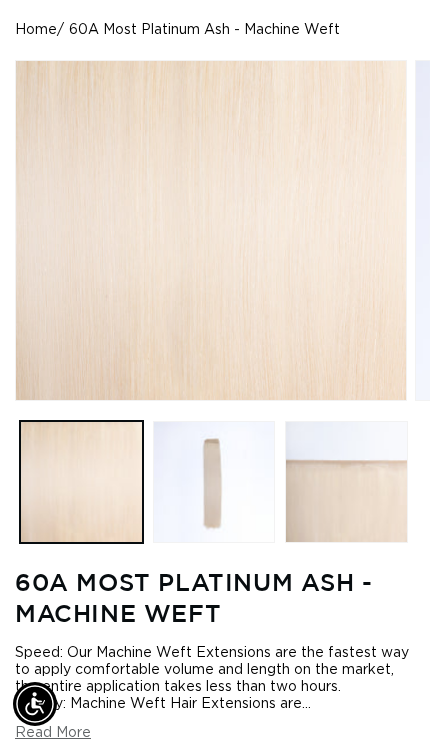 scroll, scrollTop: 124, scrollLeft: 0, axis: vertical 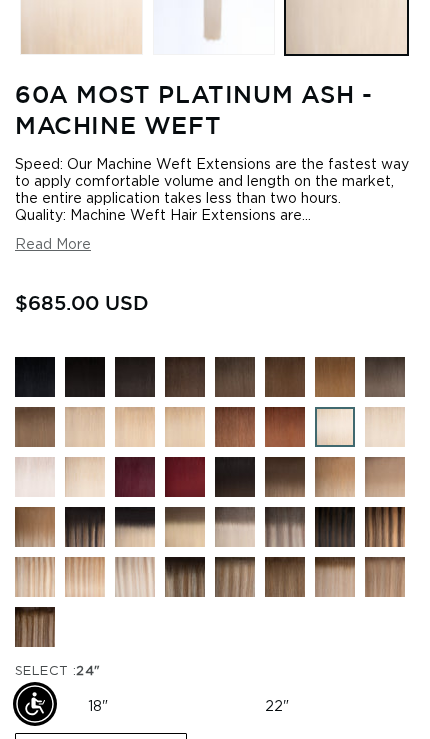 click at bounding box center (400, 442) 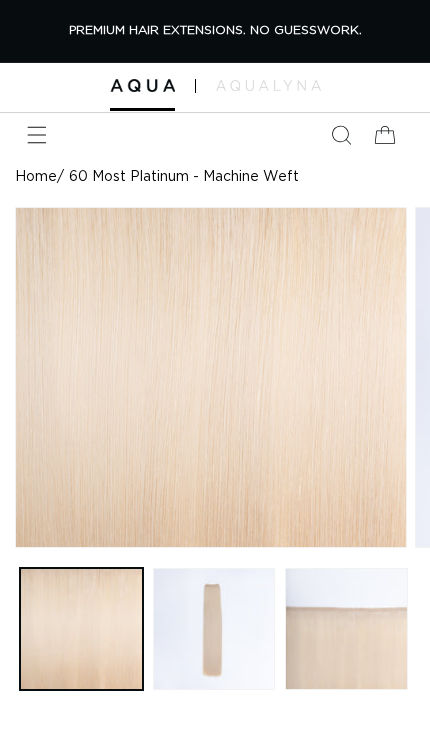 scroll, scrollTop: 0, scrollLeft: 0, axis: both 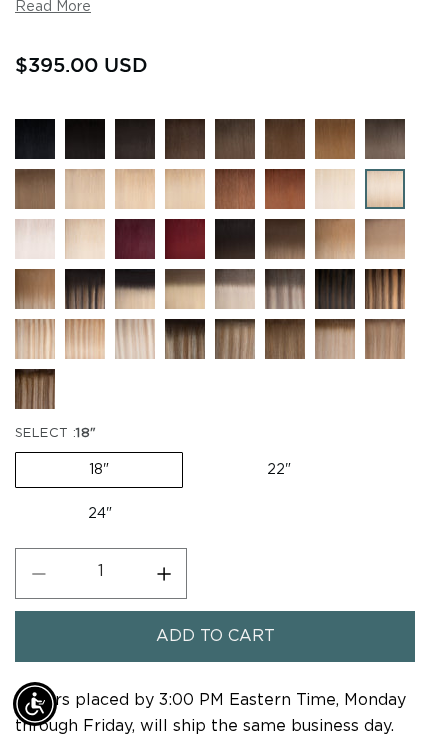 click at bounding box center (100, 254) 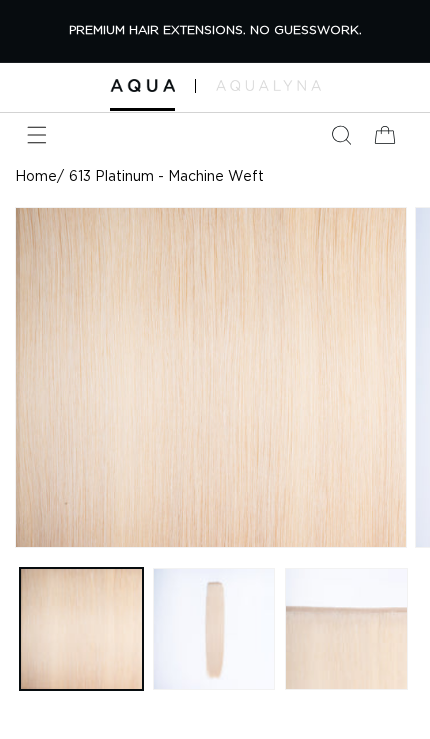 scroll, scrollTop: 1, scrollLeft: 0, axis: vertical 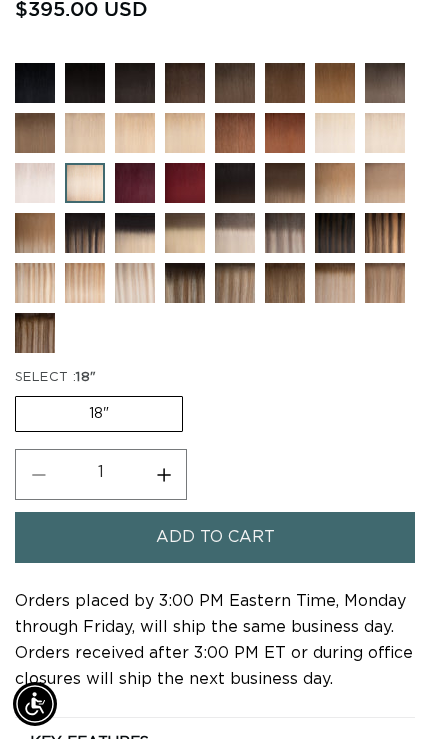 click at bounding box center (350, 298) 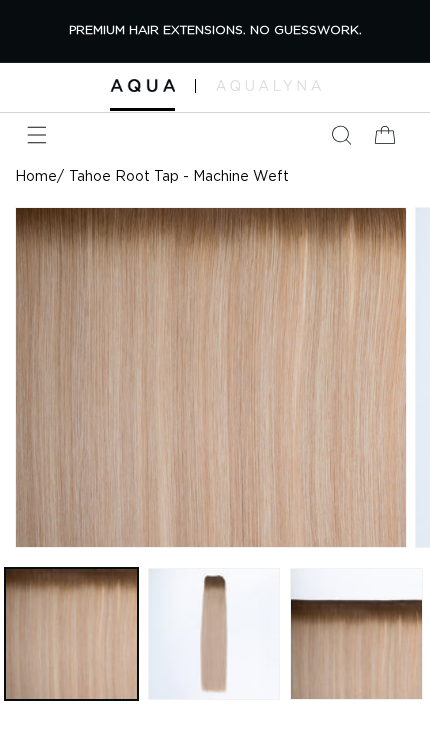 scroll, scrollTop: 0, scrollLeft: 0, axis: both 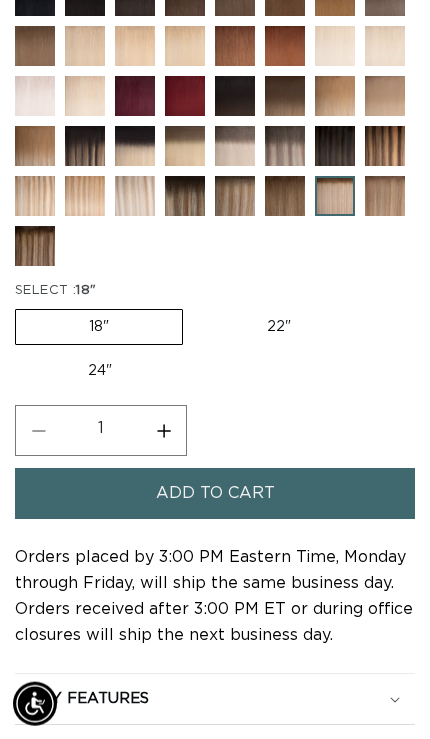click on "24" Variant sold out or unavailable" at bounding box center [100, 371] 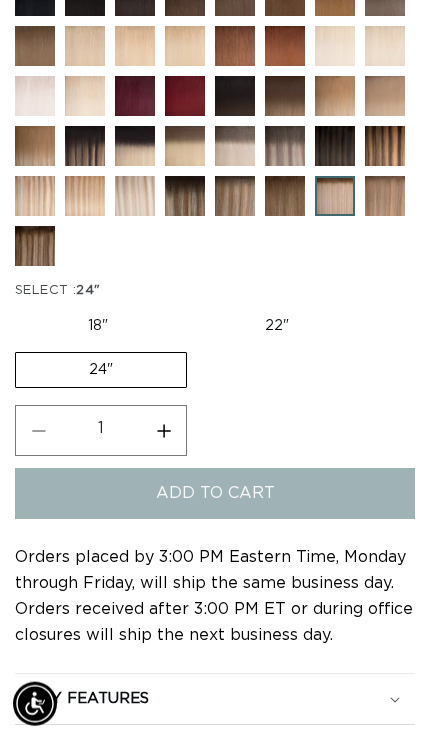 scroll, scrollTop: 1027, scrollLeft: 0, axis: vertical 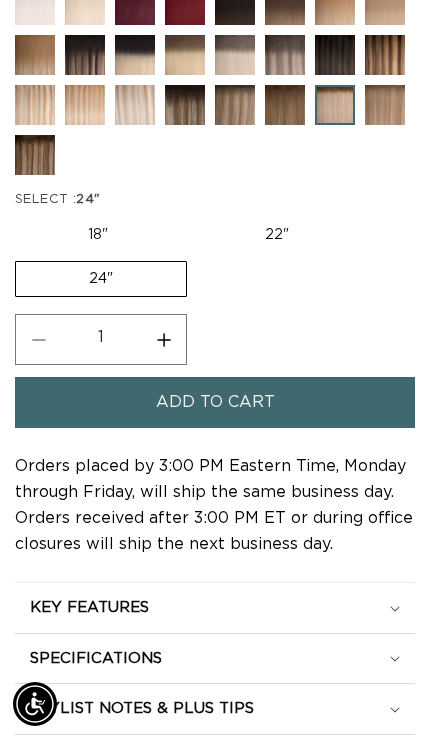 click on "Add to cart" at bounding box center [215, 402] 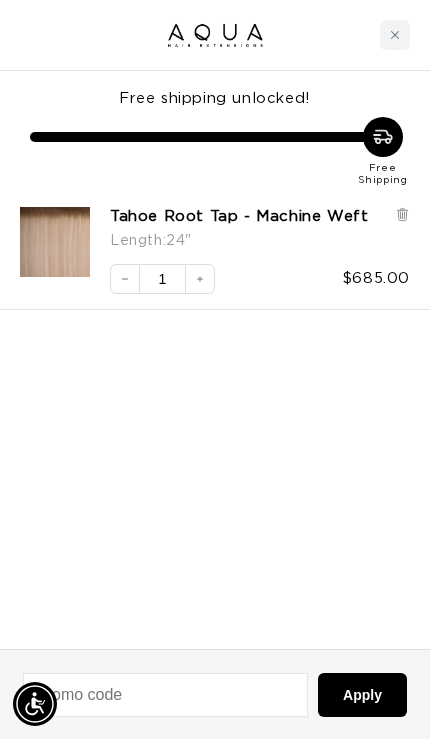 scroll, scrollTop: 1149, scrollLeft: 0, axis: vertical 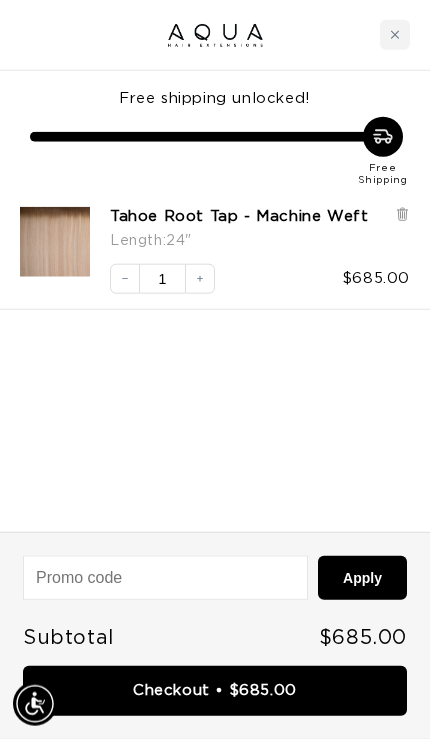 click on "Checkout • $685.00" at bounding box center [215, 691] 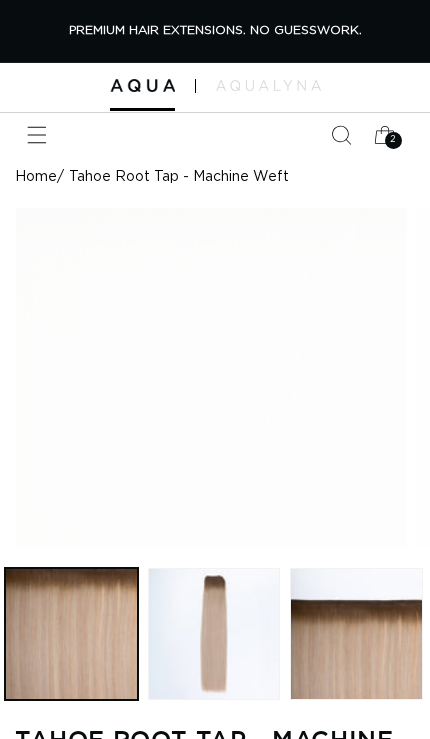 scroll, scrollTop: 813, scrollLeft: 0, axis: vertical 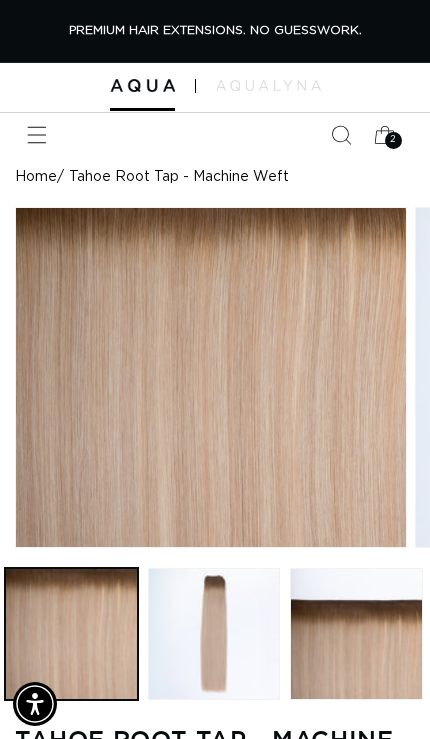 click on "2" at bounding box center [393, 140] 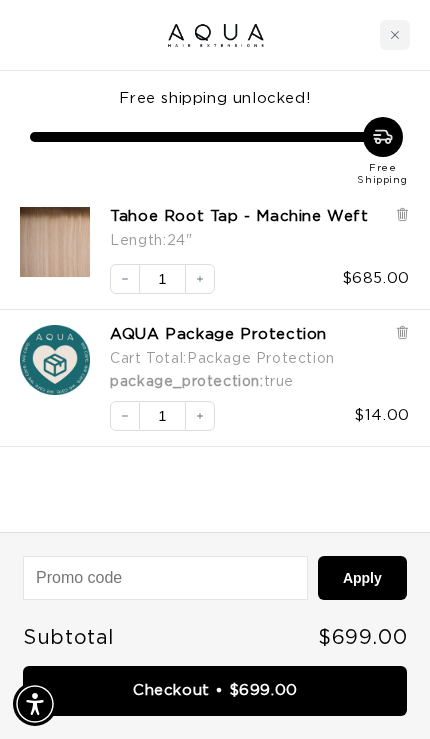 click on "Decrease quantity" at bounding box center [125, 279] 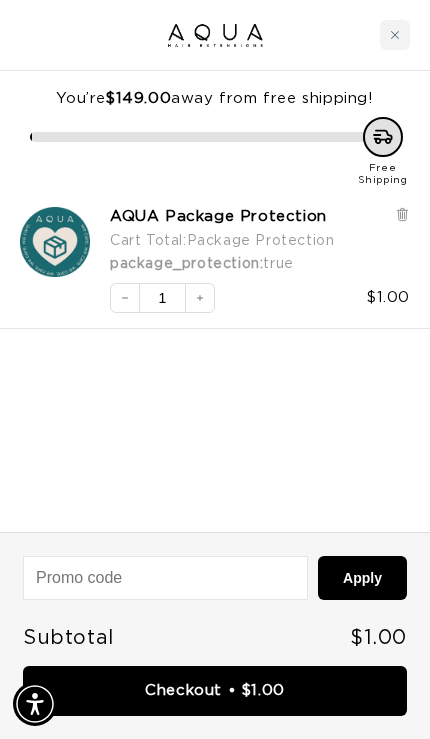 click 